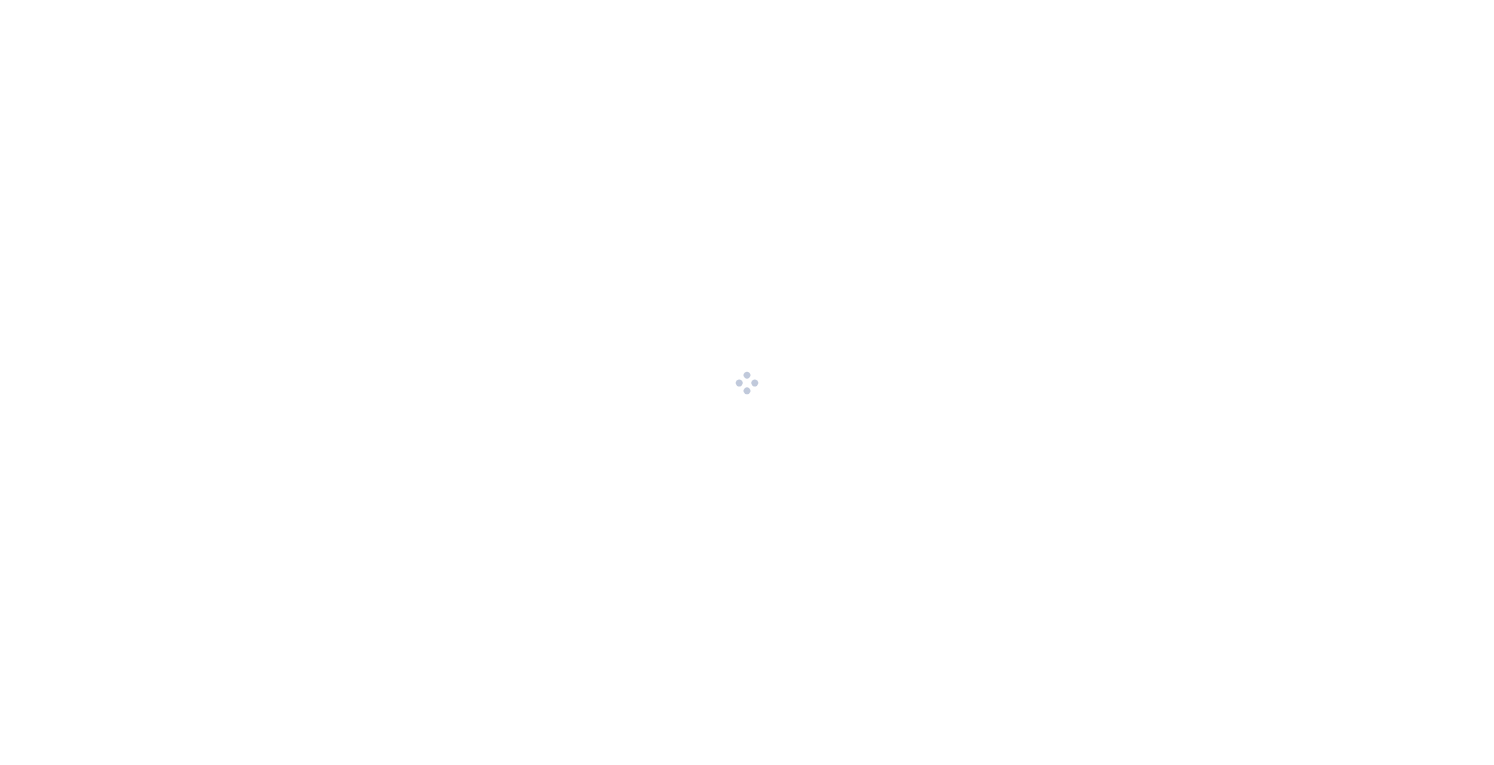 scroll, scrollTop: 0, scrollLeft: 0, axis: both 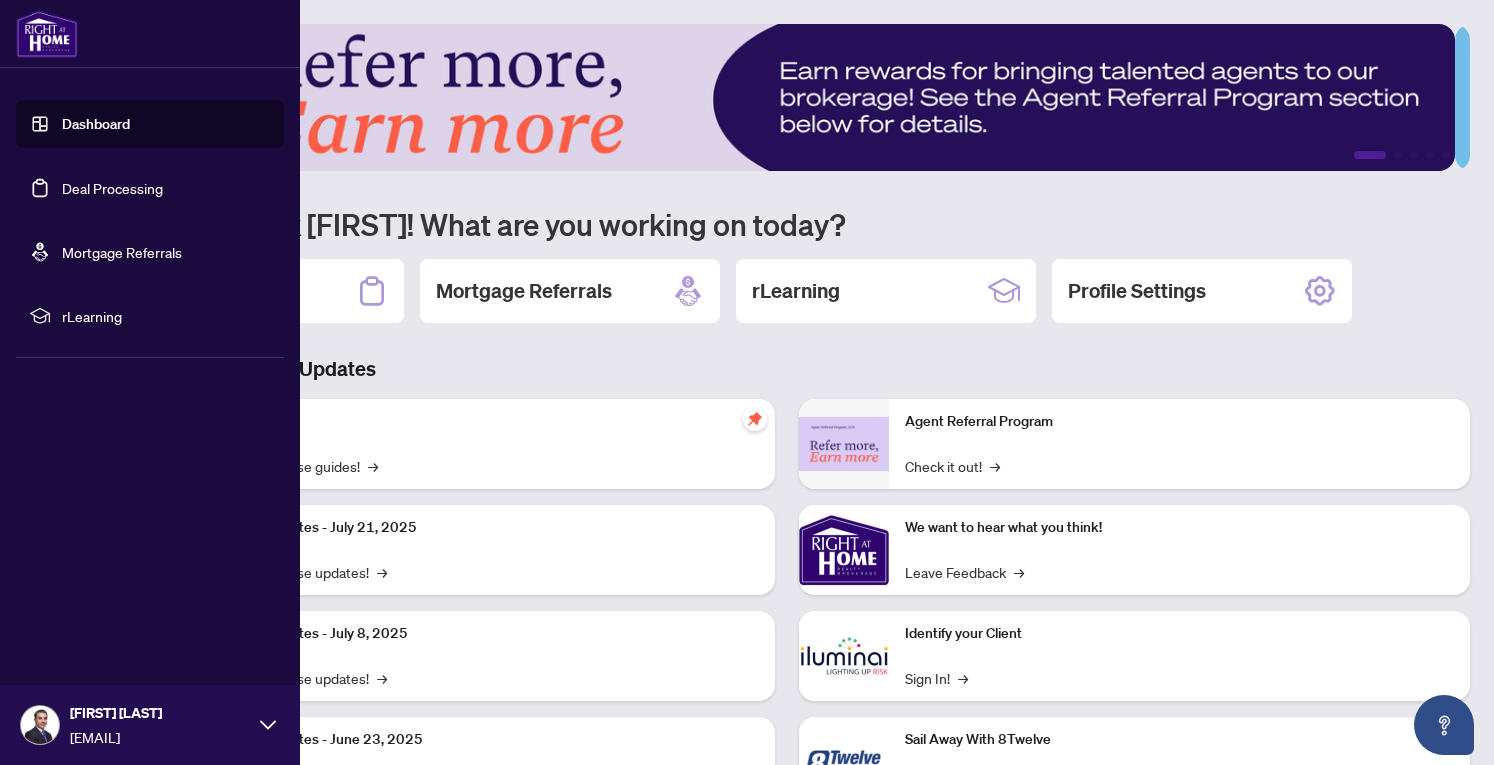 click on "Dashboard" at bounding box center (96, 124) 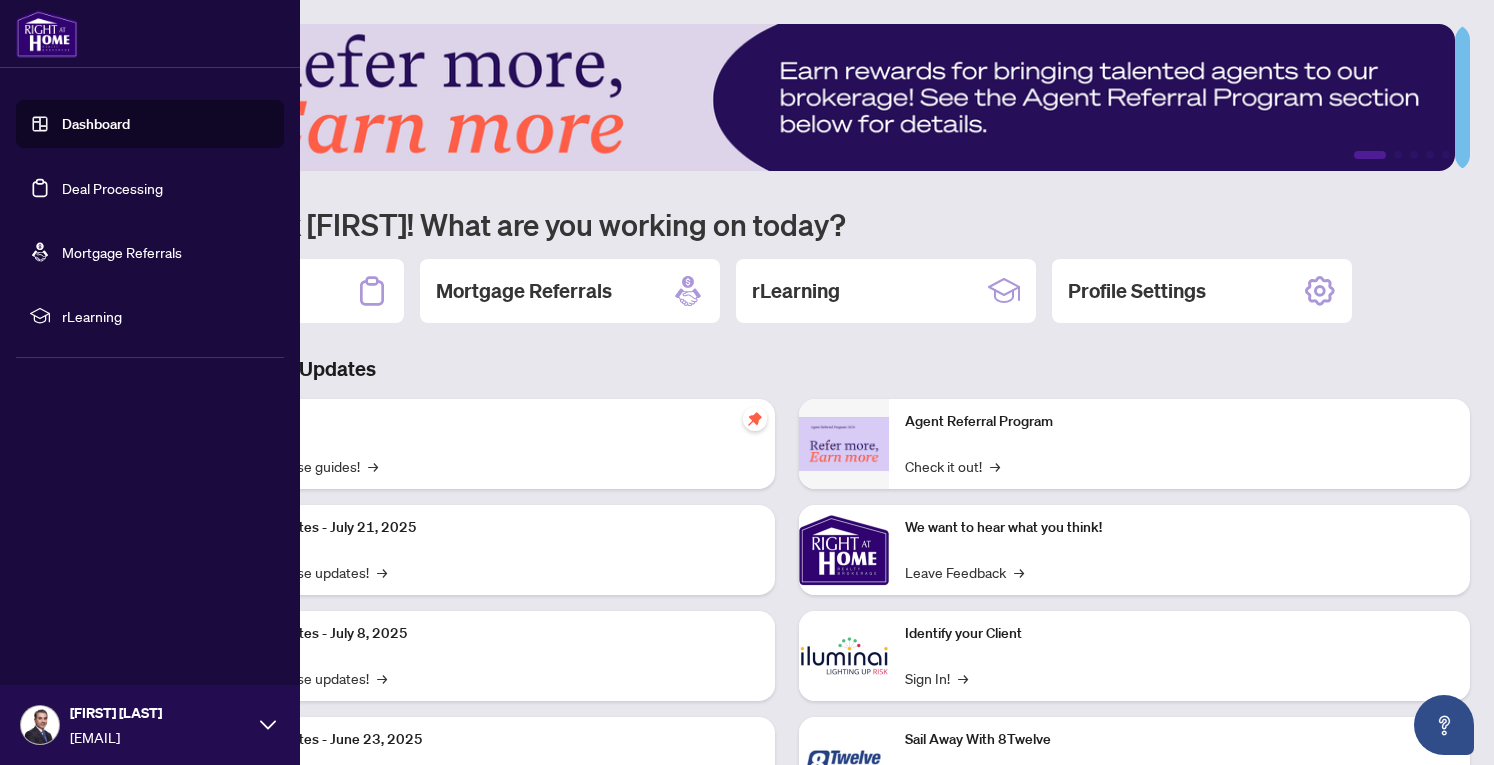 click on "Dashboard" at bounding box center (96, 124) 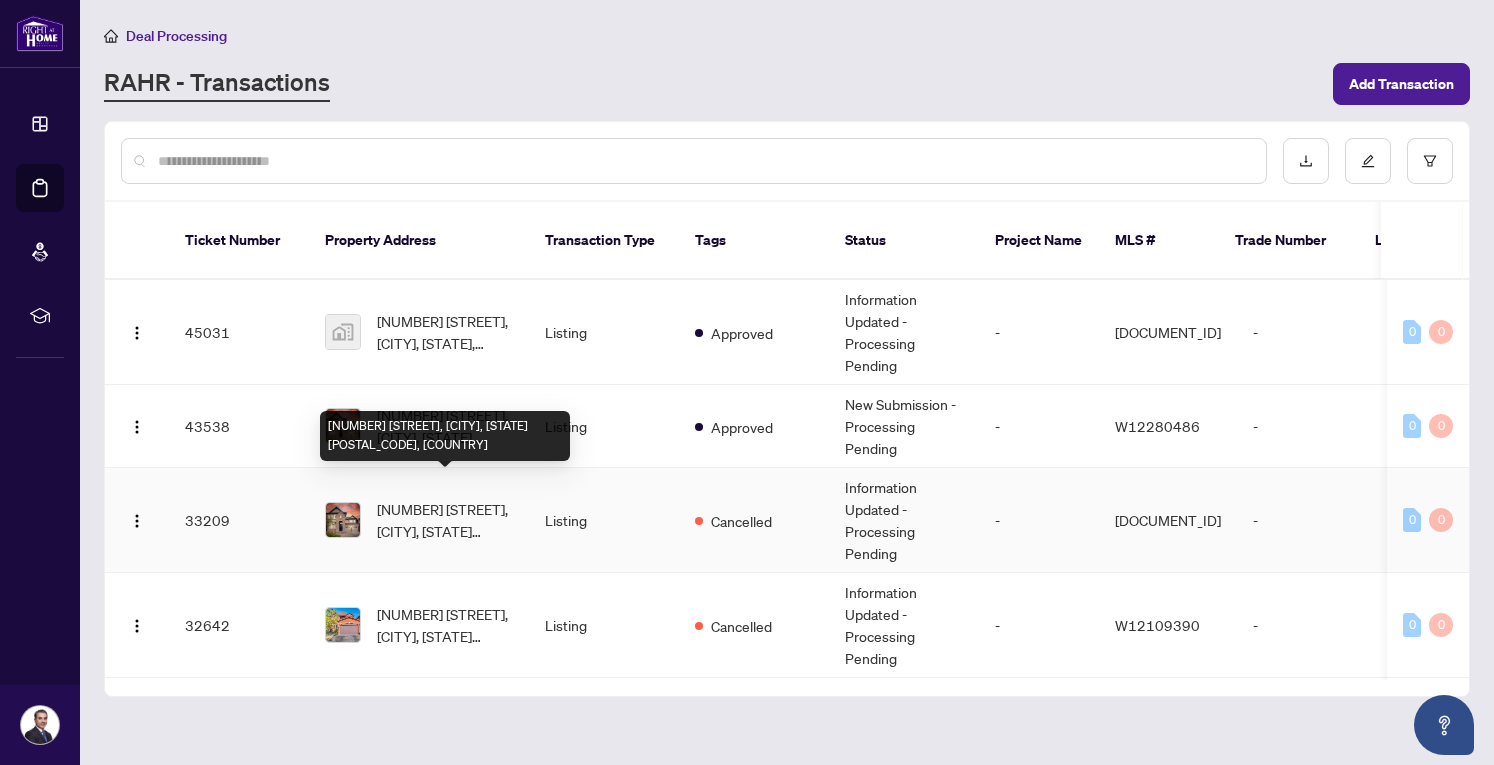click on "[NUMBER] [STREET], [CITY], [STATE] [POSTAL_CODE], [COUNTRY]" at bounding box center [445, 520] 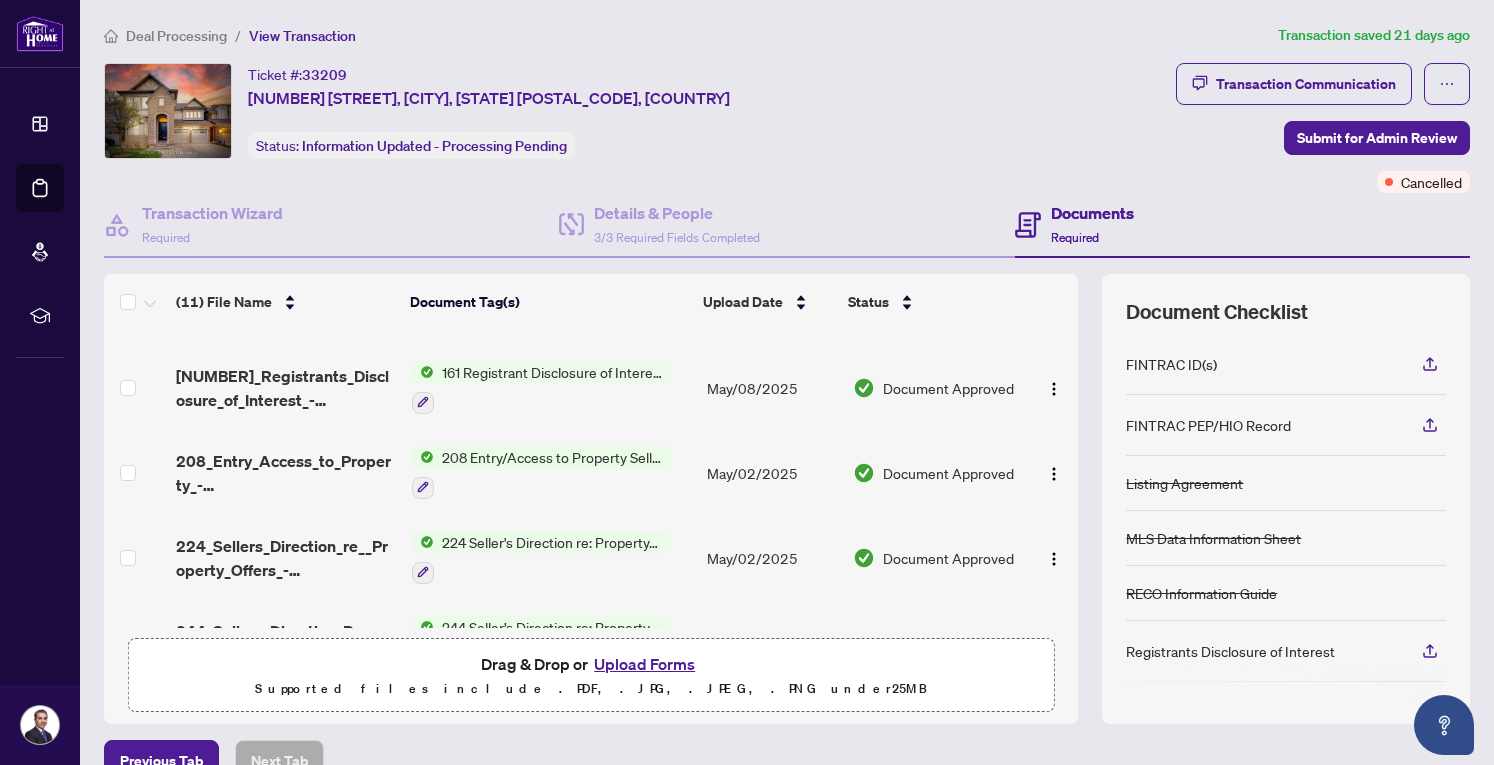 scroll, scrollTop: 314, scrollLeft: 0, axis: vertical 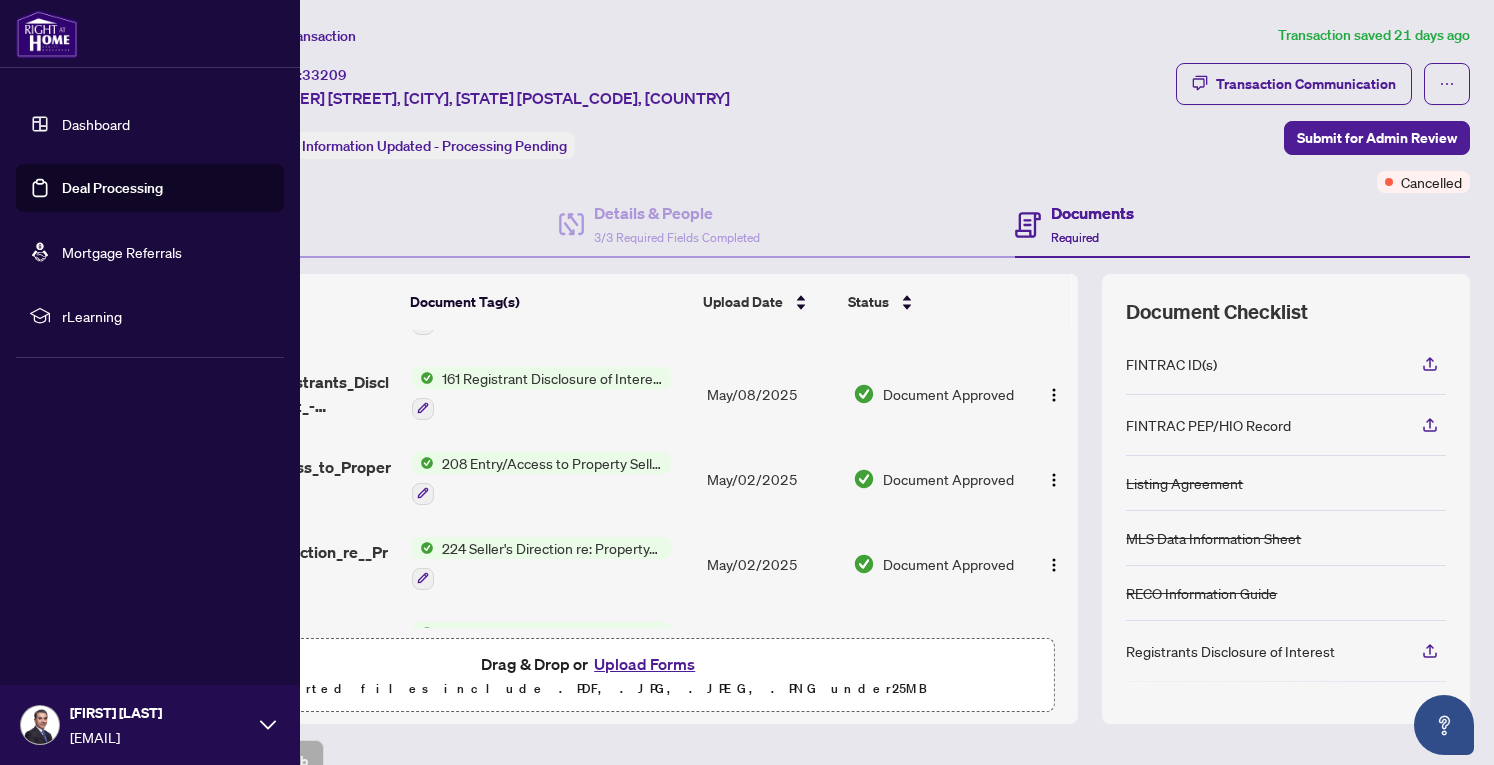click on "Deal Processing" at bounding box center (112, 188) 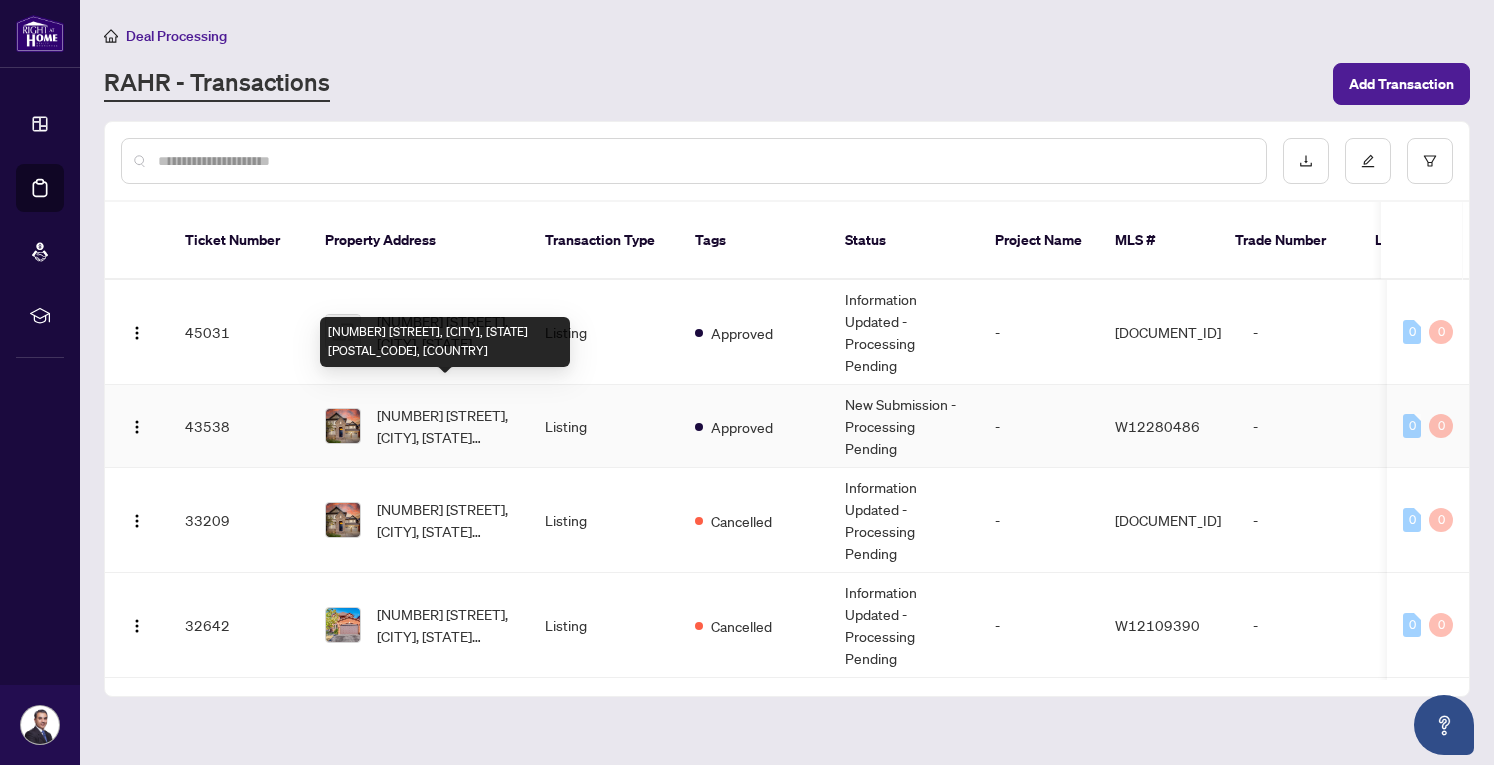 click on "[NUMBER] [STREET], [CITY], [STATE] [POSTAL_CODE], [COUNTRY]" at bounding box center [445, 426] 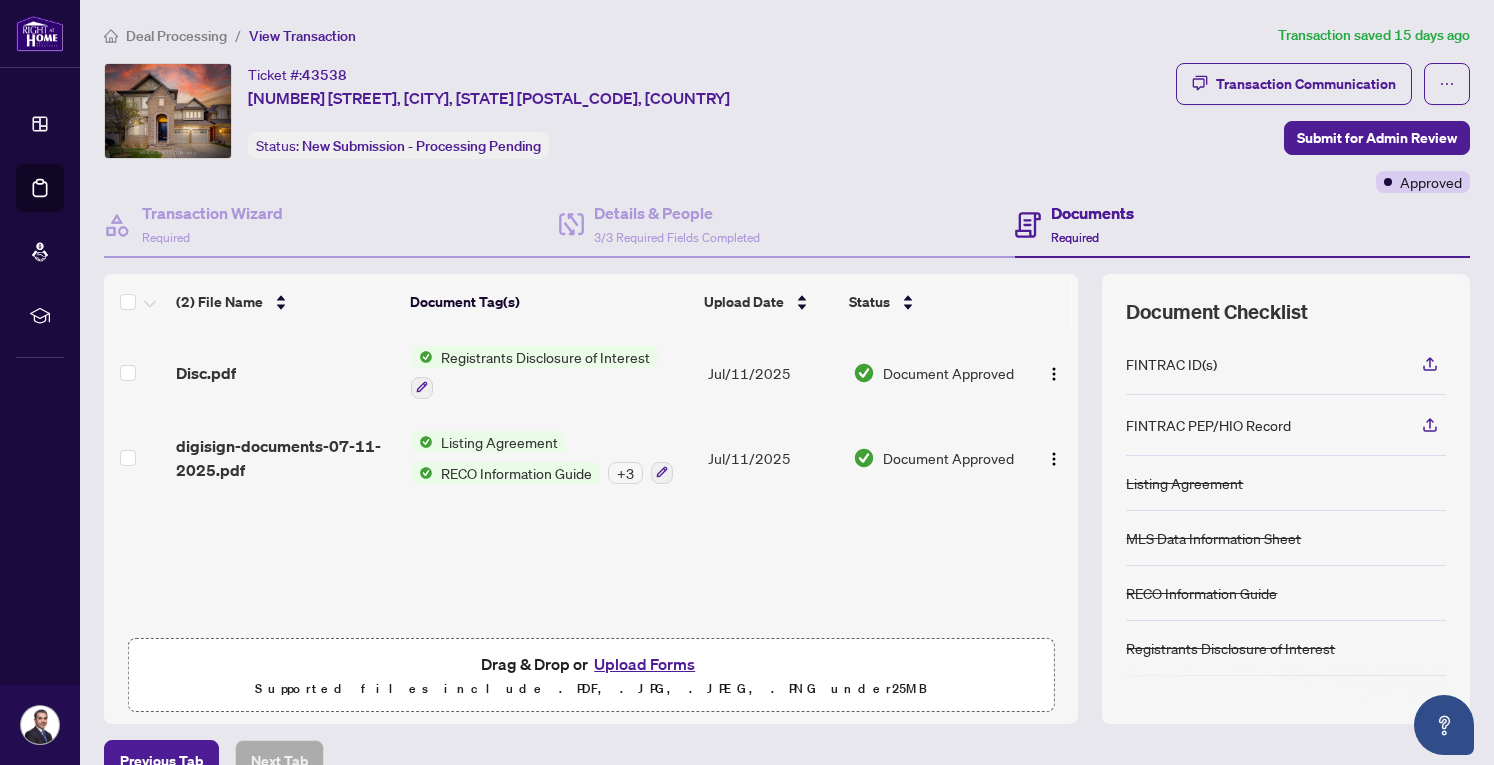 scroll, scrollTop: 107, scrollLeft: 0, axis: vertical 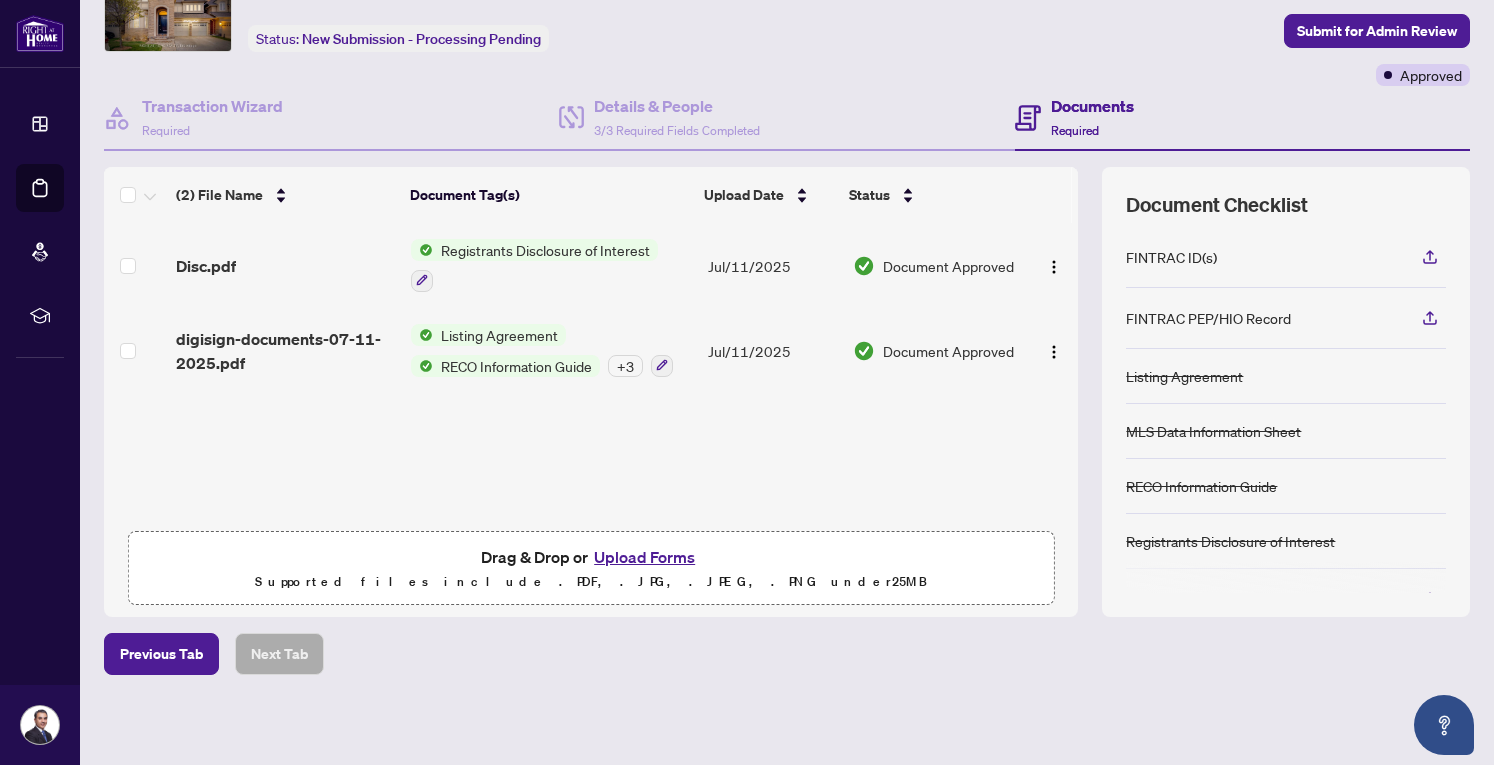 click on "Upload Forms" at bounding box center [644, 557] 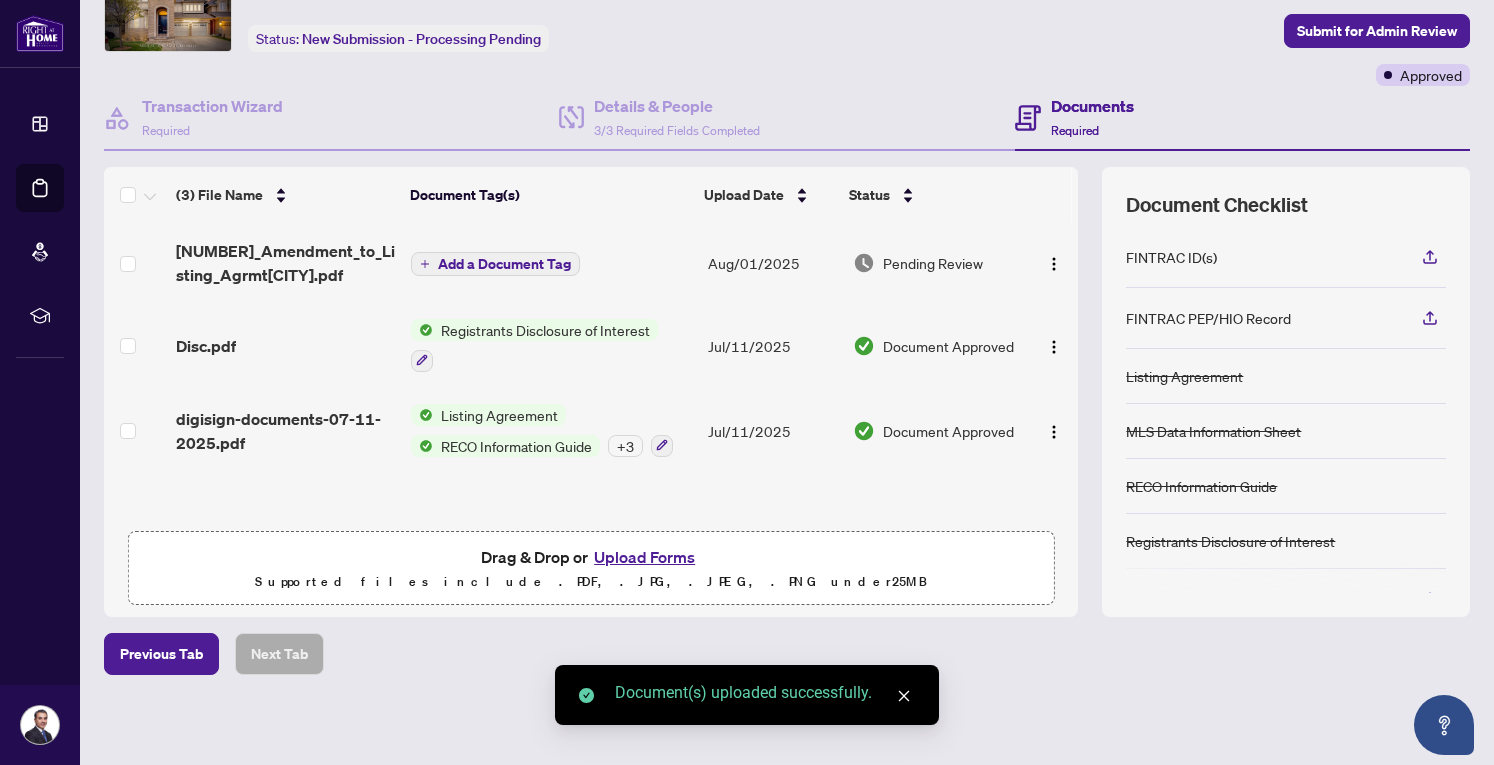 click on "Add a Document Tag" at bounding box center [504, 264] 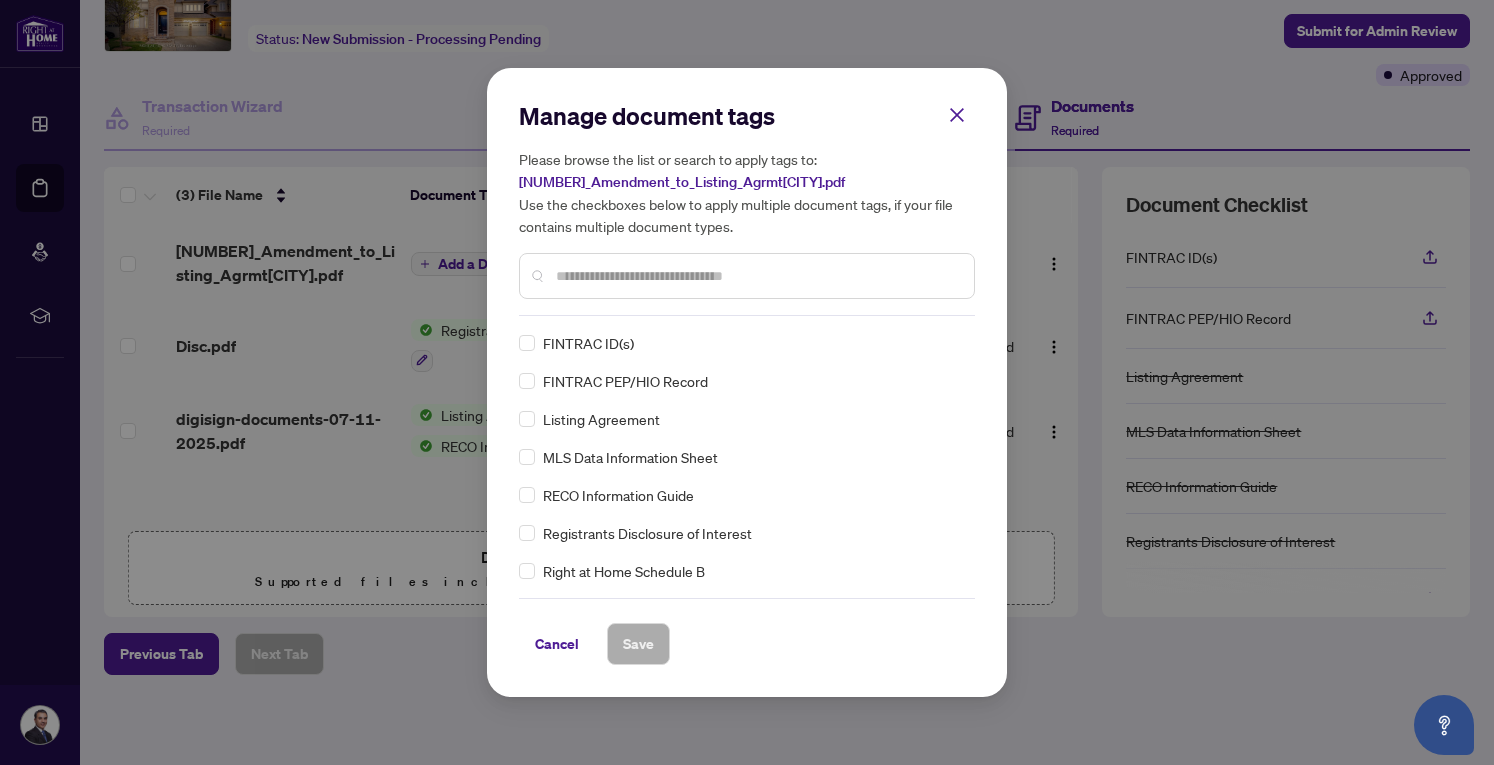click on "Manage document tags Please browse the list or search to apply tags to:   [NUMBER]_Amendment_to_Listing_Agrmt[CITY].pdf   Use the checkboxes below to apply multiple document tags, if your file contains multiple document types." at bounding box center (747, 208) 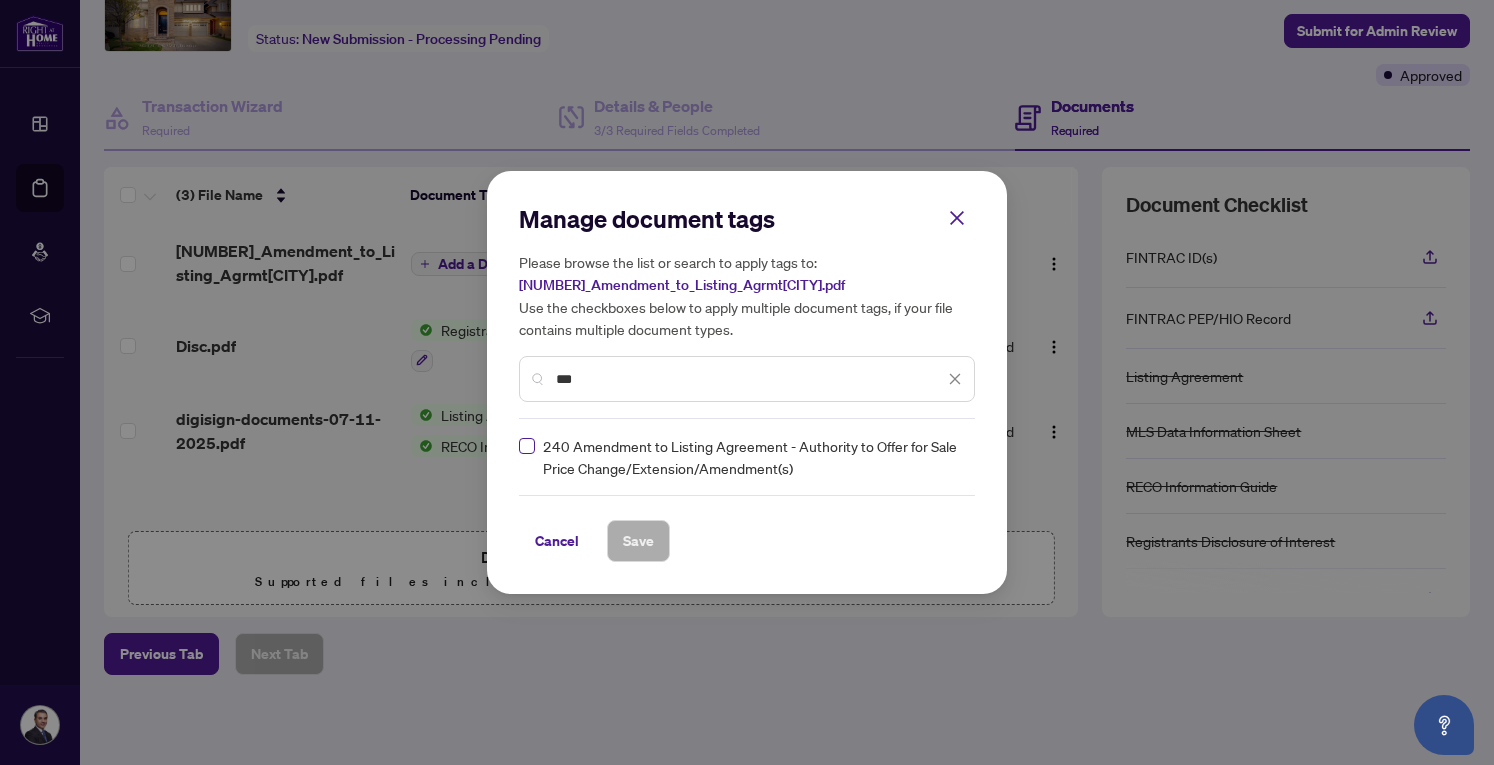 type on "***" 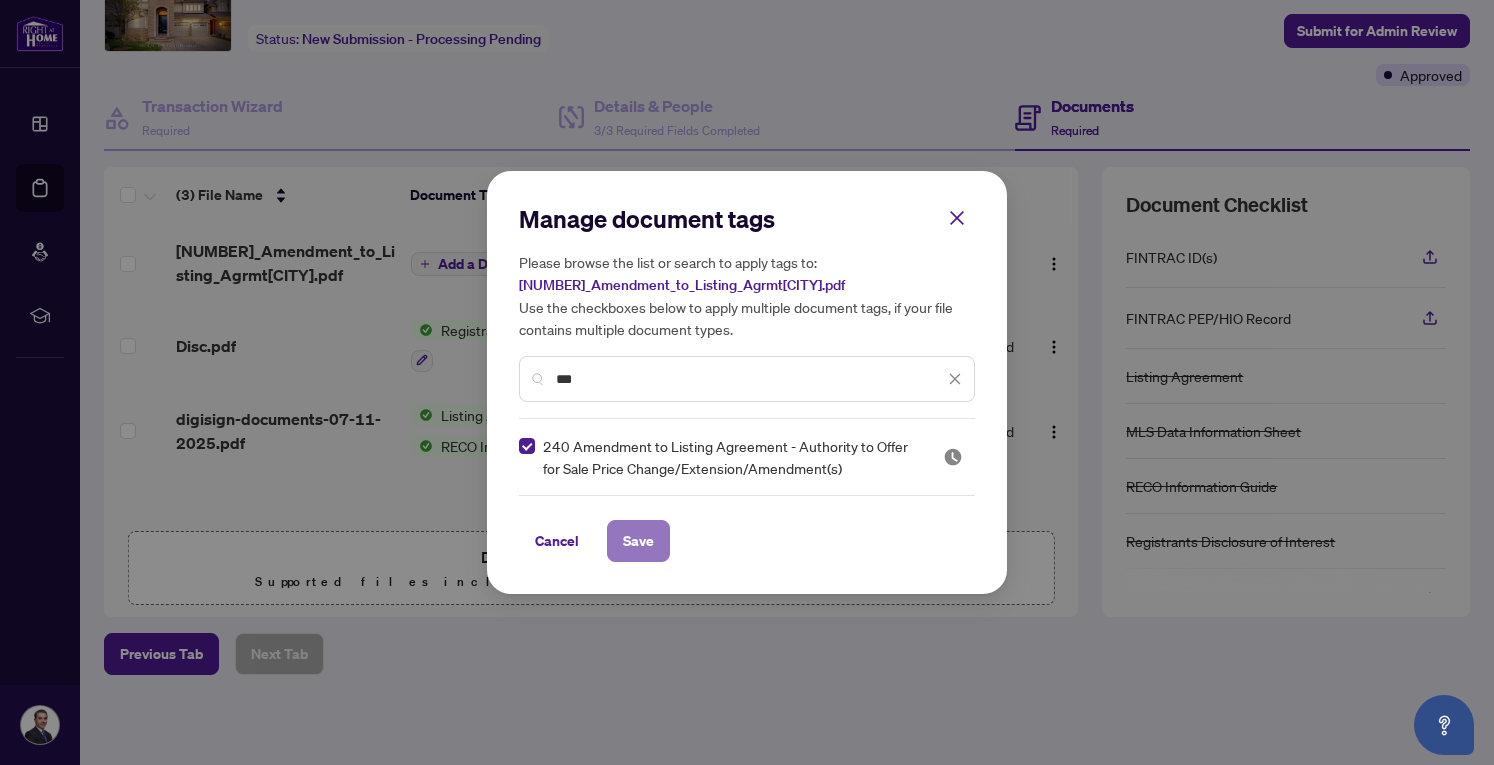 click on "Save" at bounding box center [638, 541] 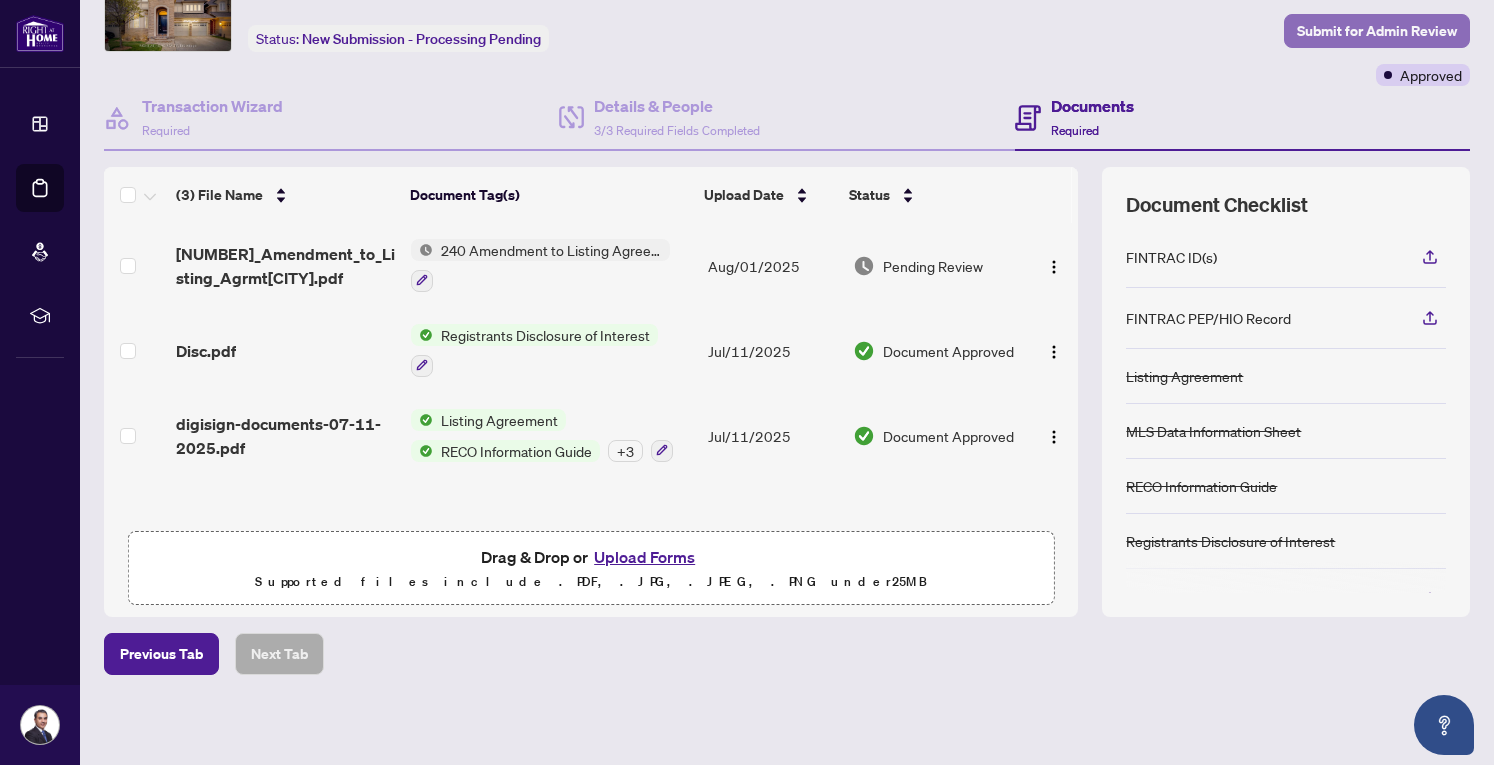 click on "Submit for Admin Review" at bounding box center (1377, 31) 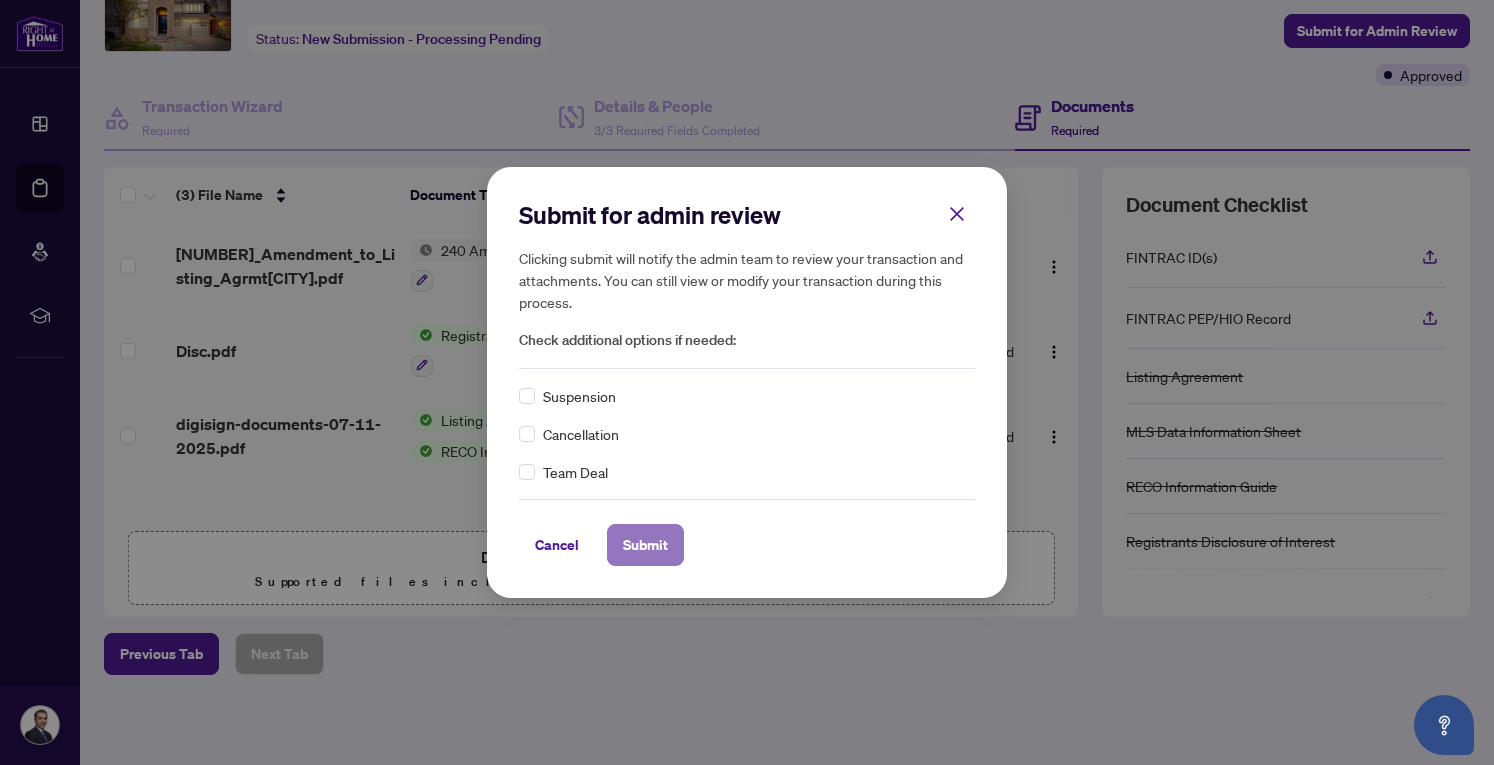 click on "Submit" at bounding box center [645, 545] 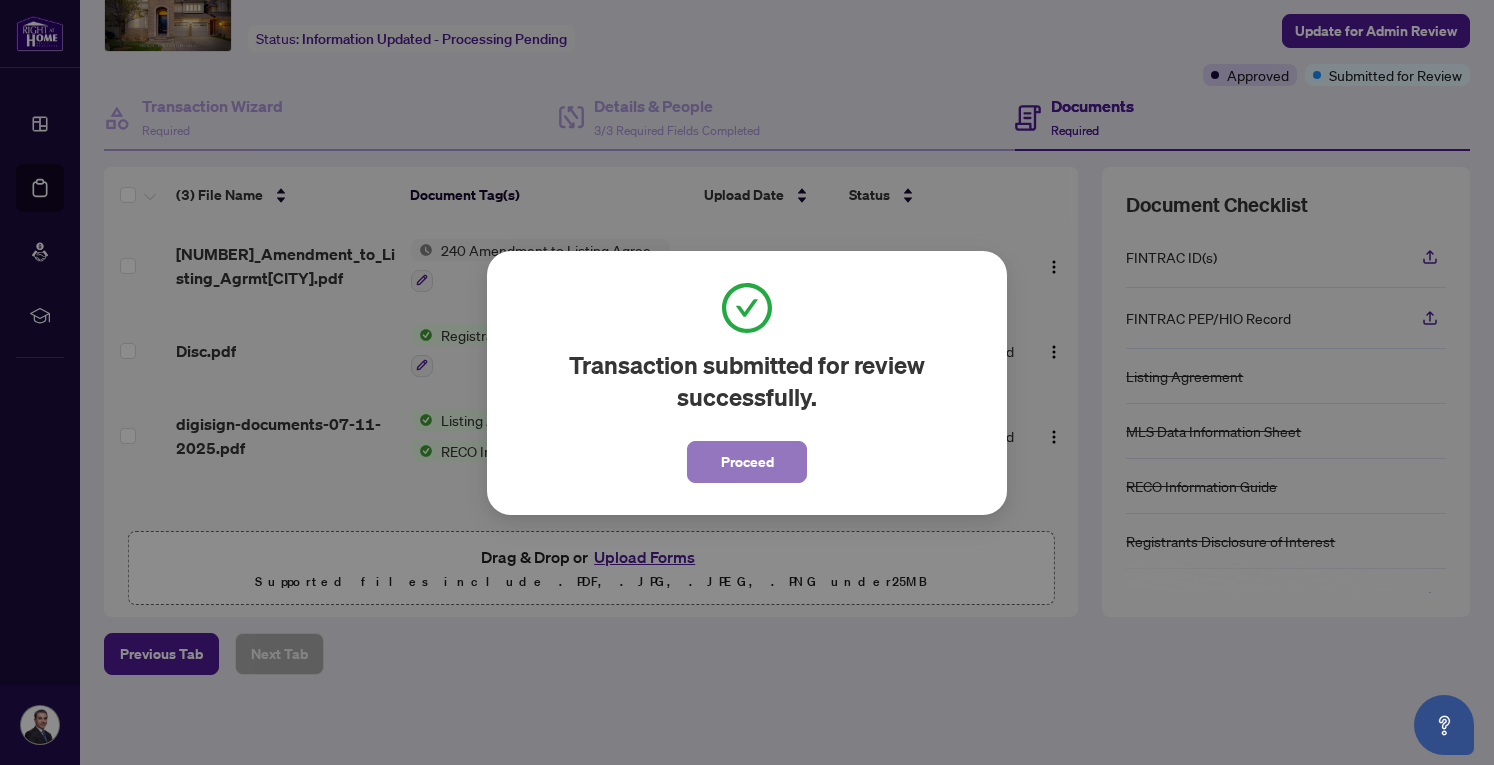 click on "Proceed" at bounding box center [747, 462] 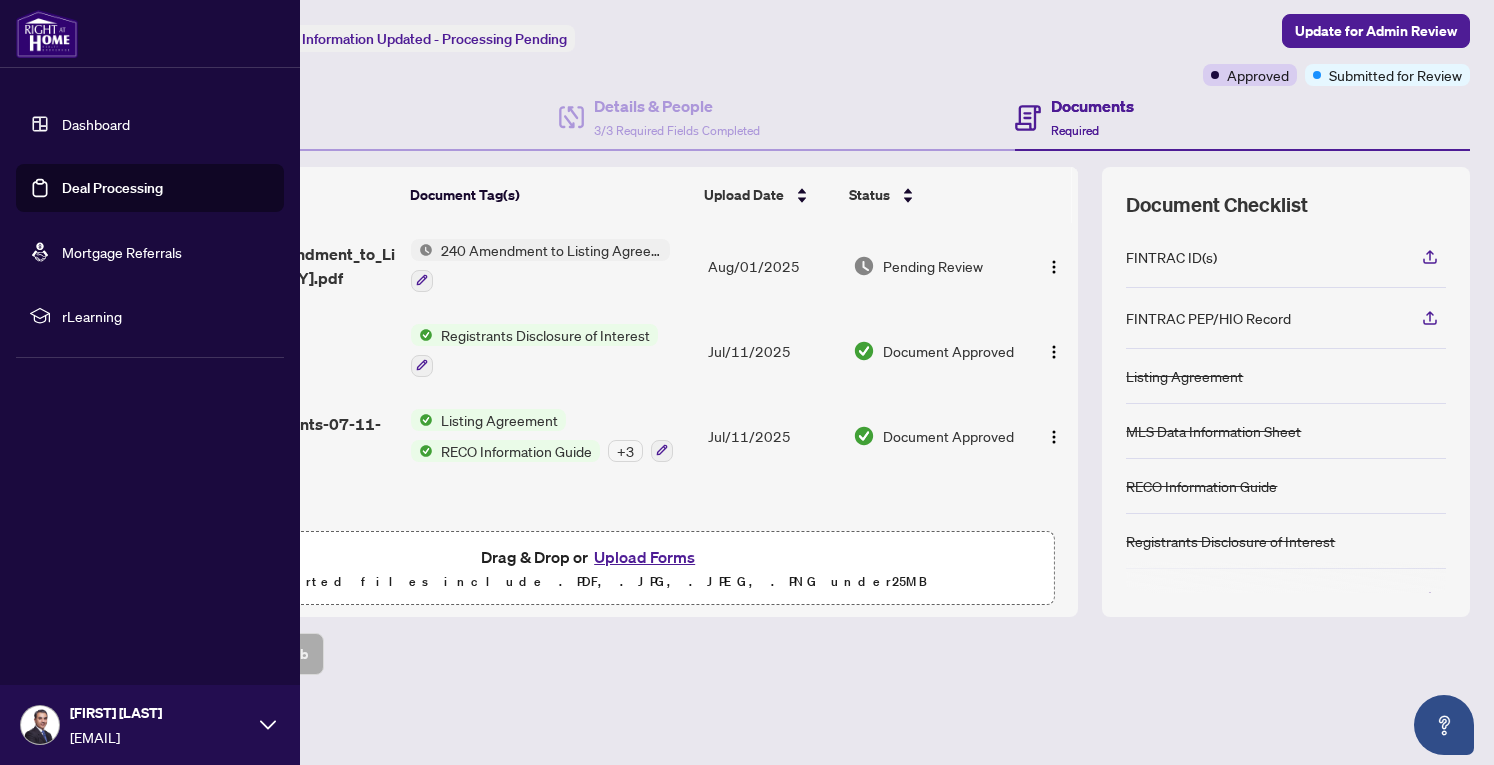click on "Deal Processing" at bounding box center [112, 188] 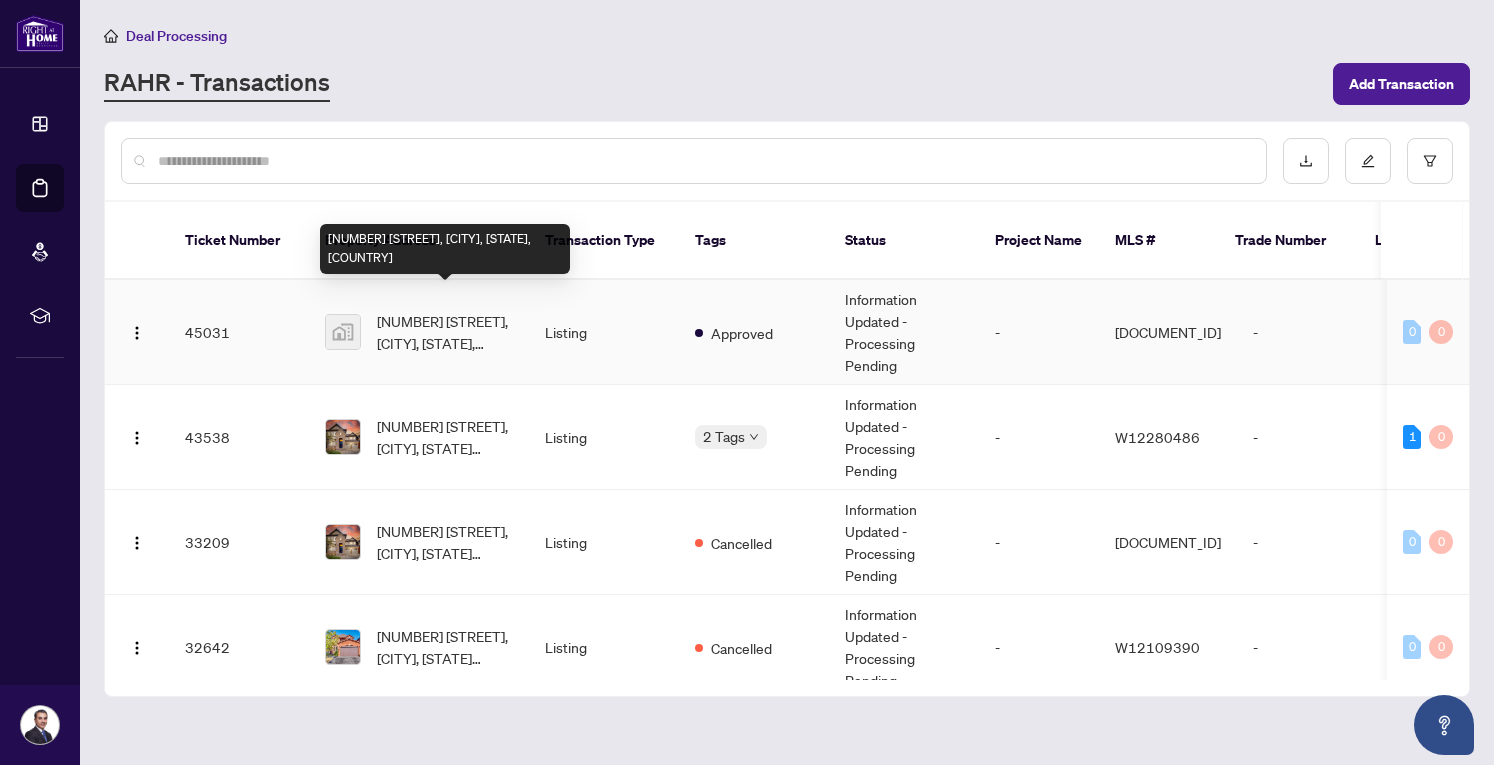 click on "[NUMBER] [STREET], [CITY], [STATE], [COUNTRY]" at bounding box center (445, 332) 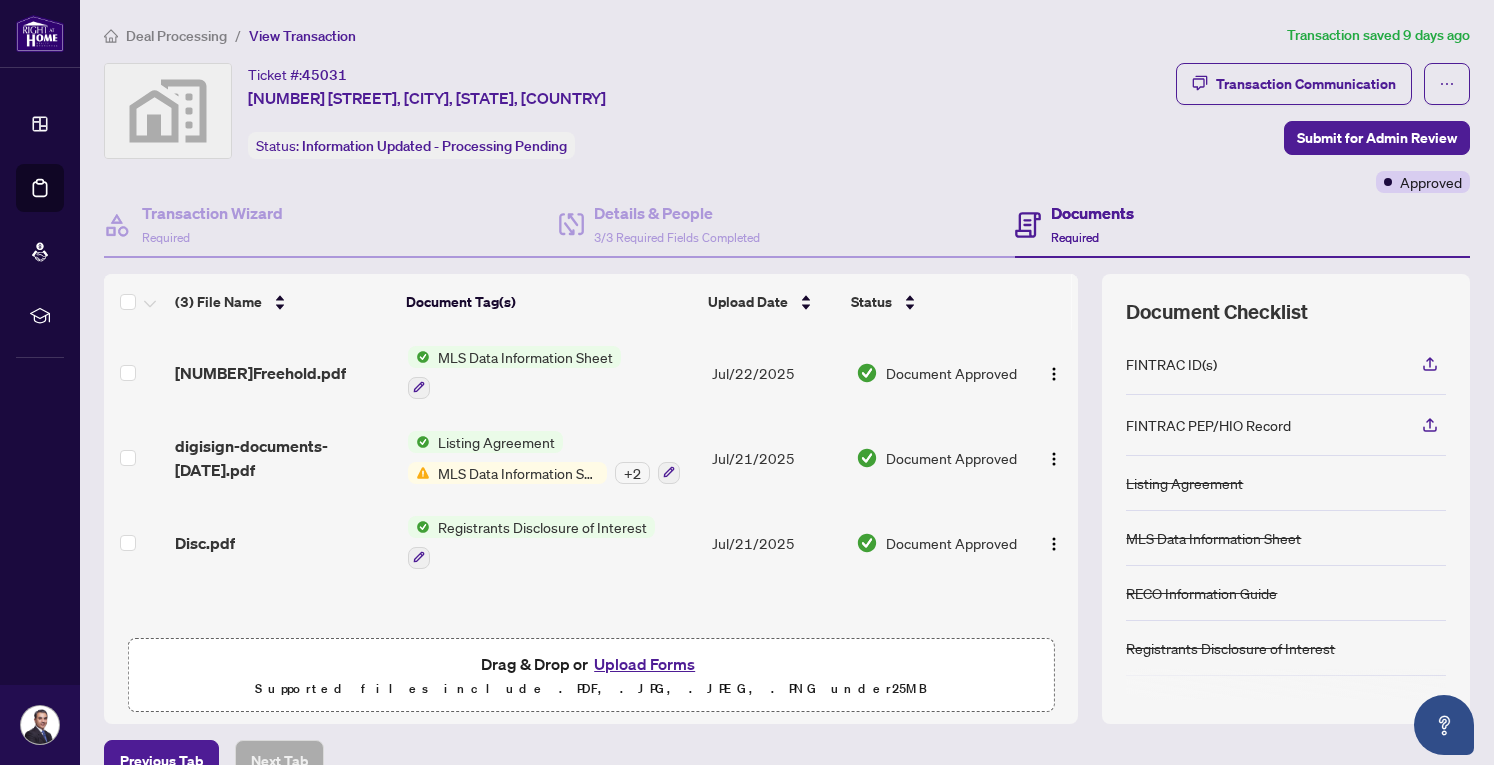 scroll, scrollTop: 0, scrollLeft: 0, axis: both 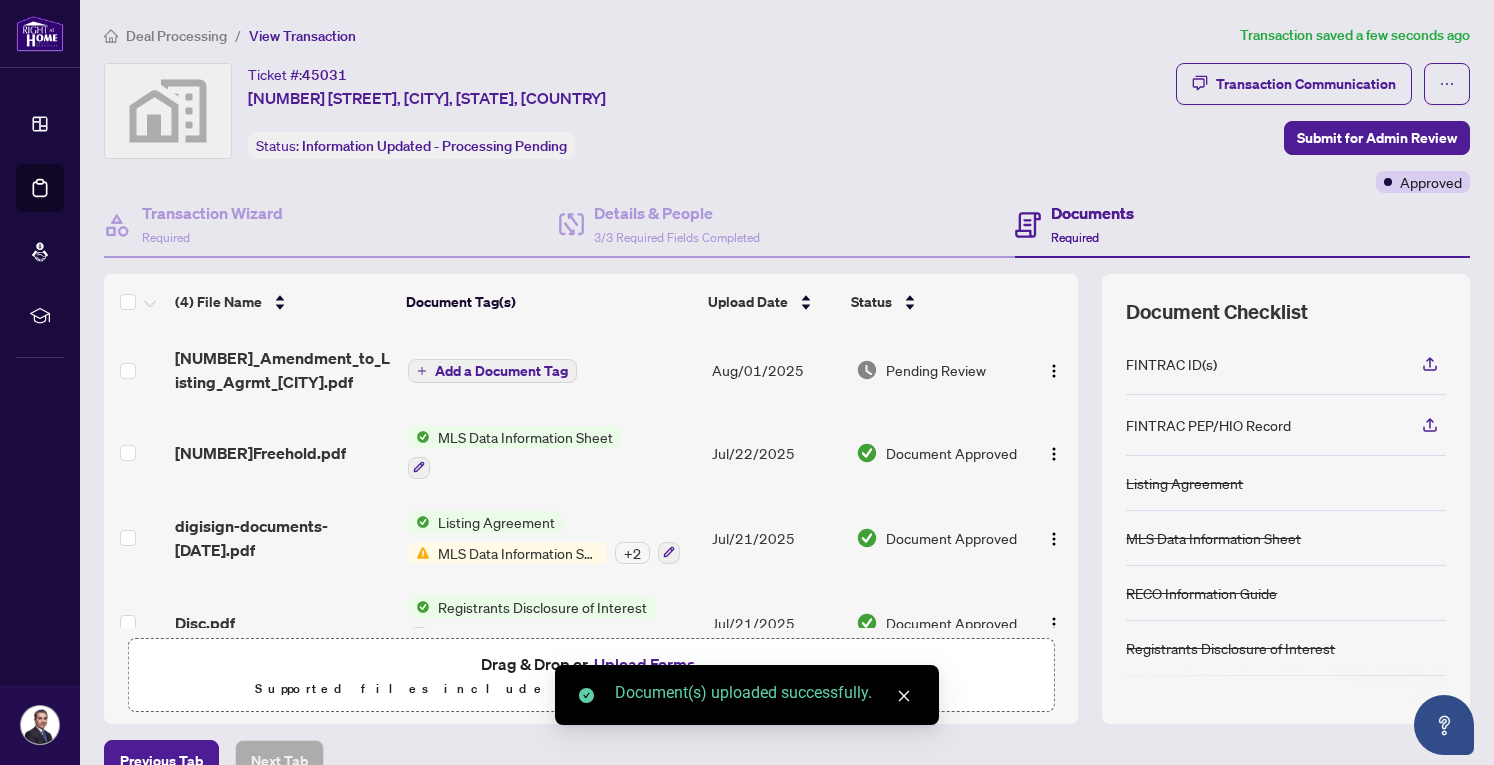 click on "Add a Document Tag" at bounding box center [501, 371] 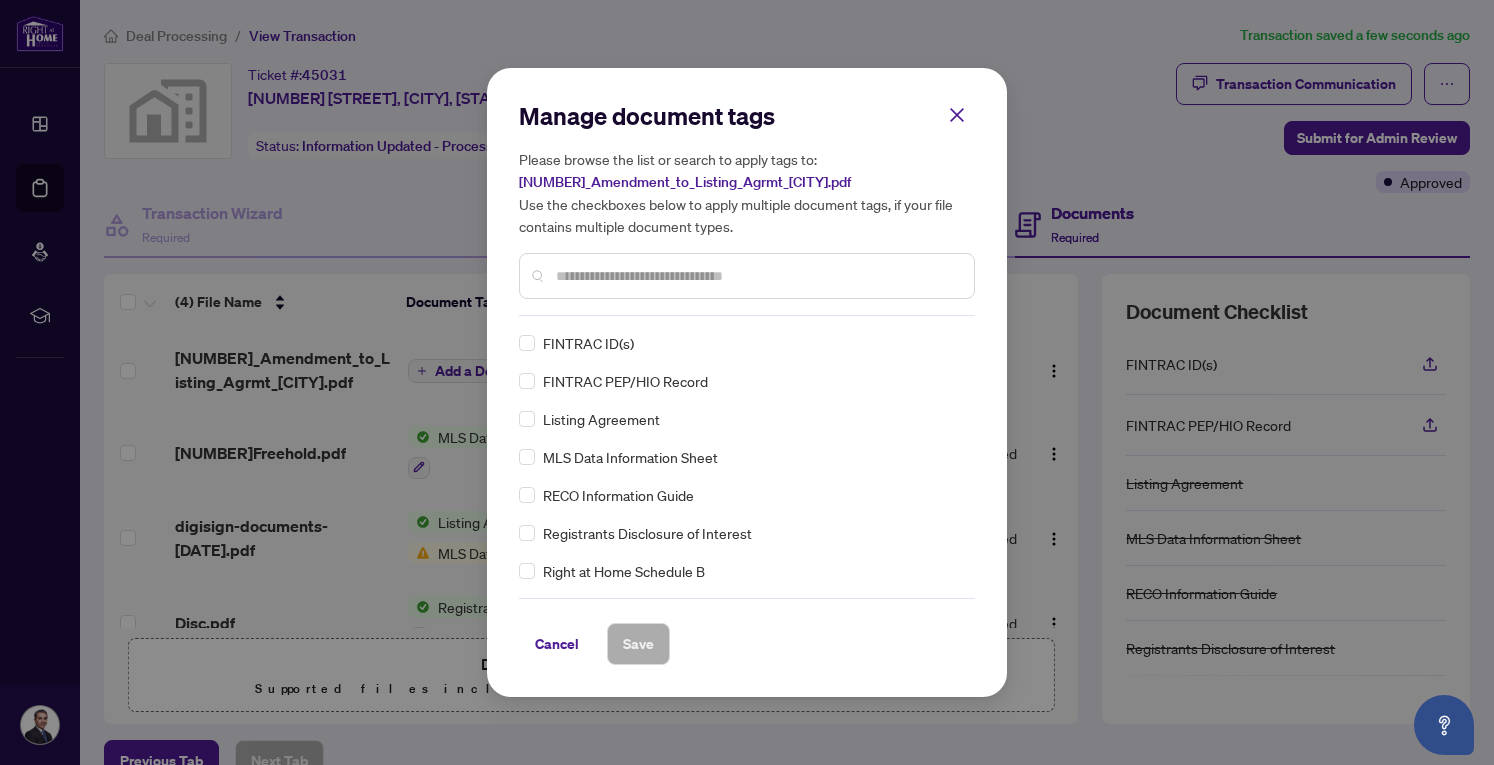 click on "Manage document tags Please browse the list or search to apply tags to:   [NUMBER]_Amendment_to_Listing_Agrmt_[CITY].pdf   Use the checkboxes below to apply multiple document tags, if your file contains multiple document types." at bounding box center [747, 208] 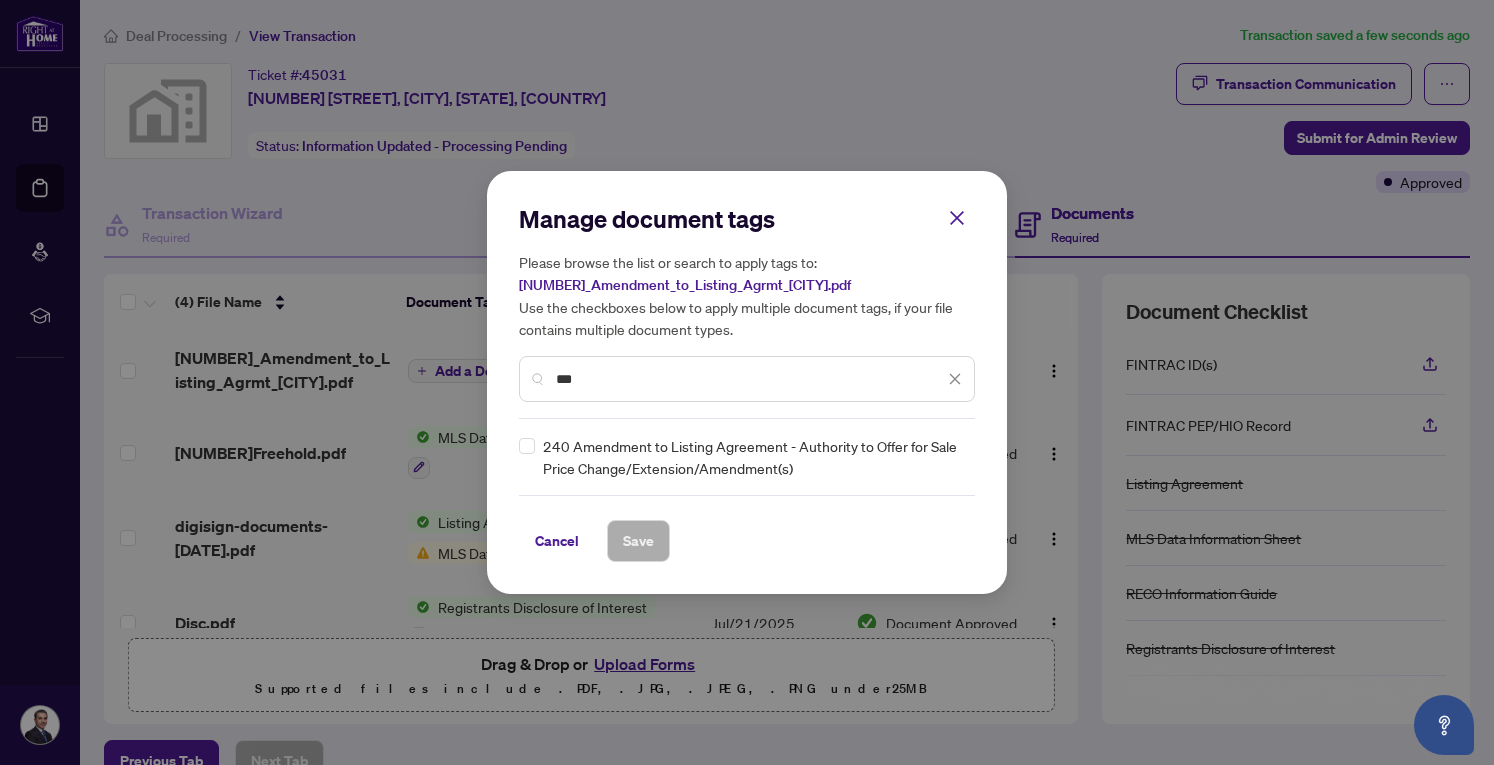 type on "***" 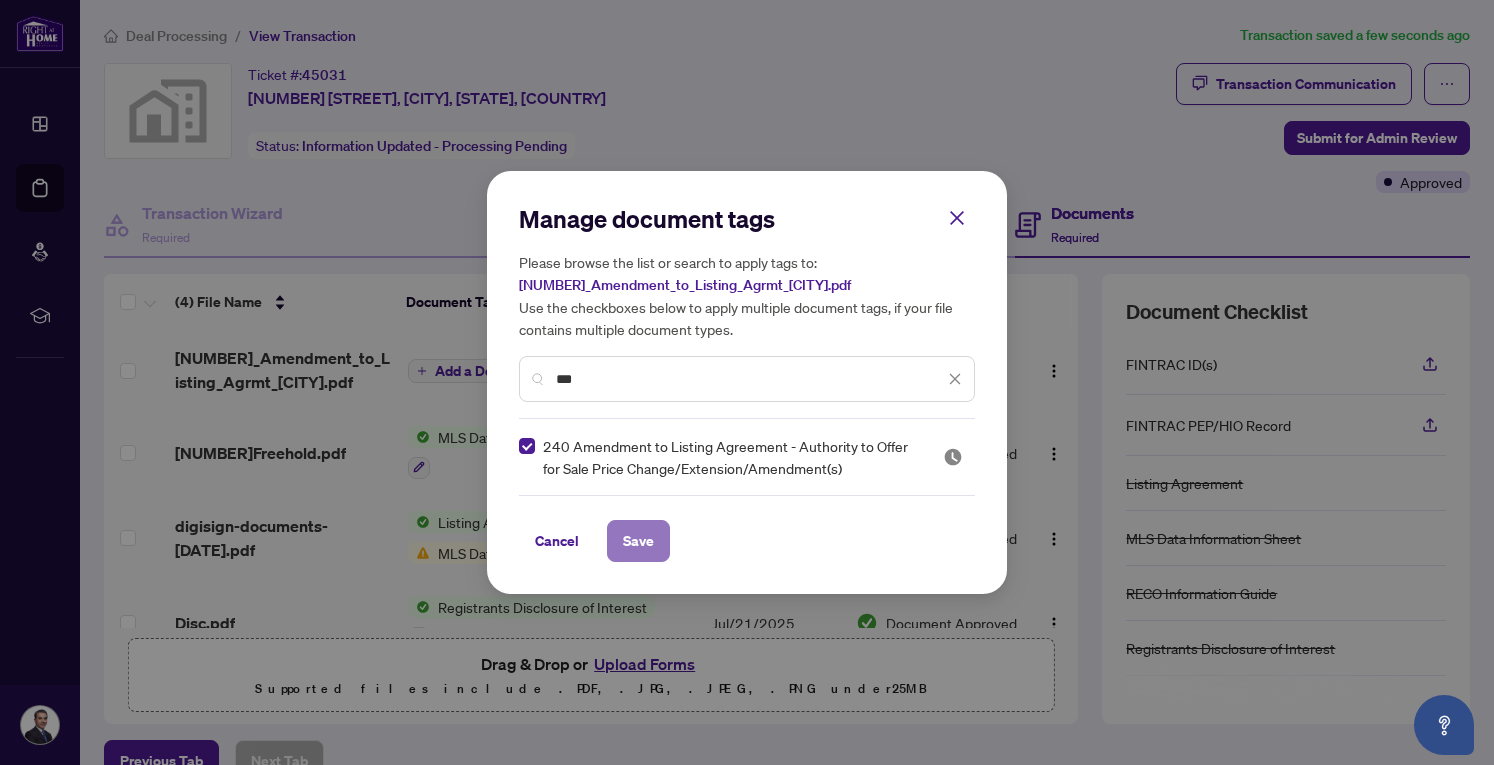 click on "Save" at bounding box center [638, 541] 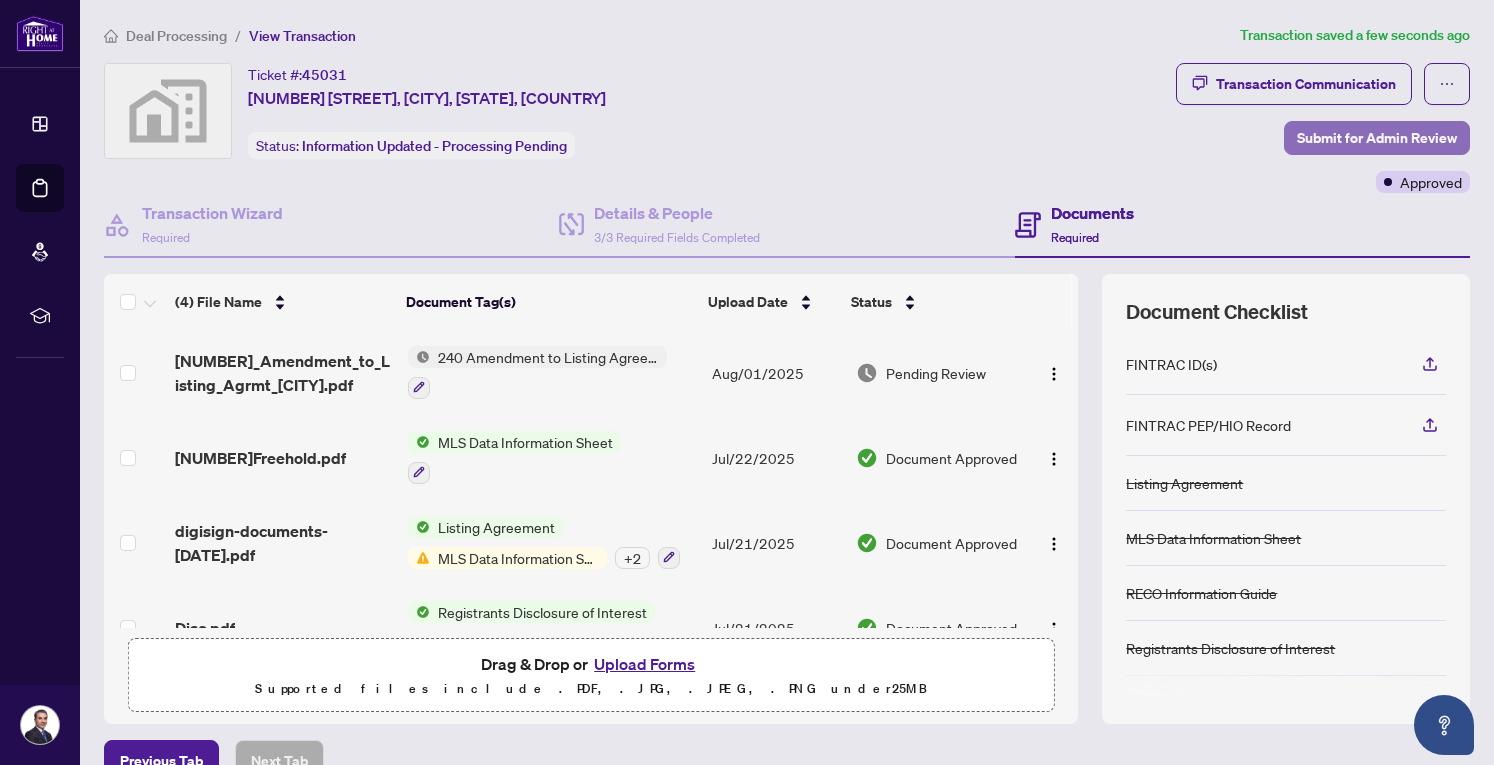 click on "Submit for Admin Review" at bounding box center [1377, 138] 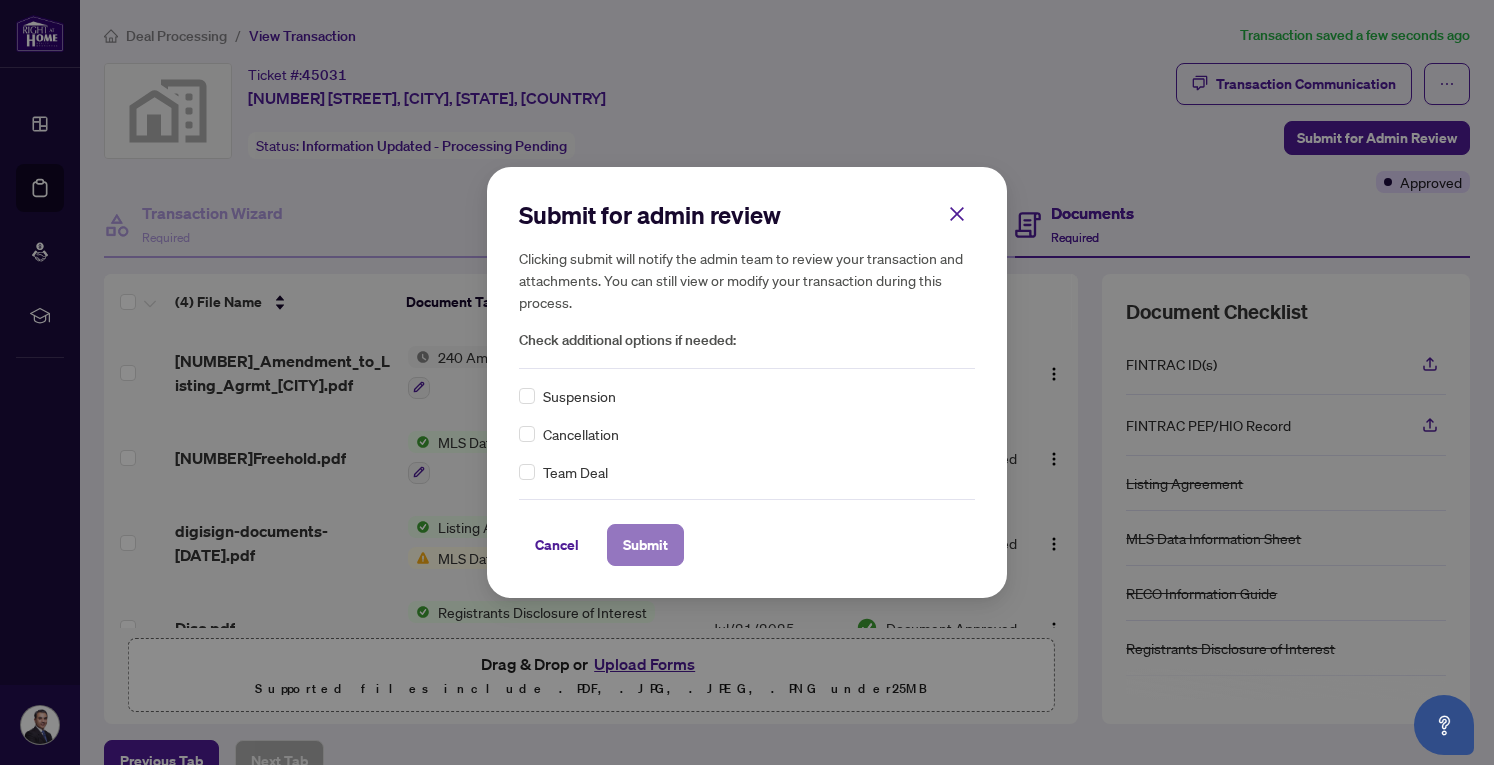 click on "Submit" at bounding box center (645, 545) 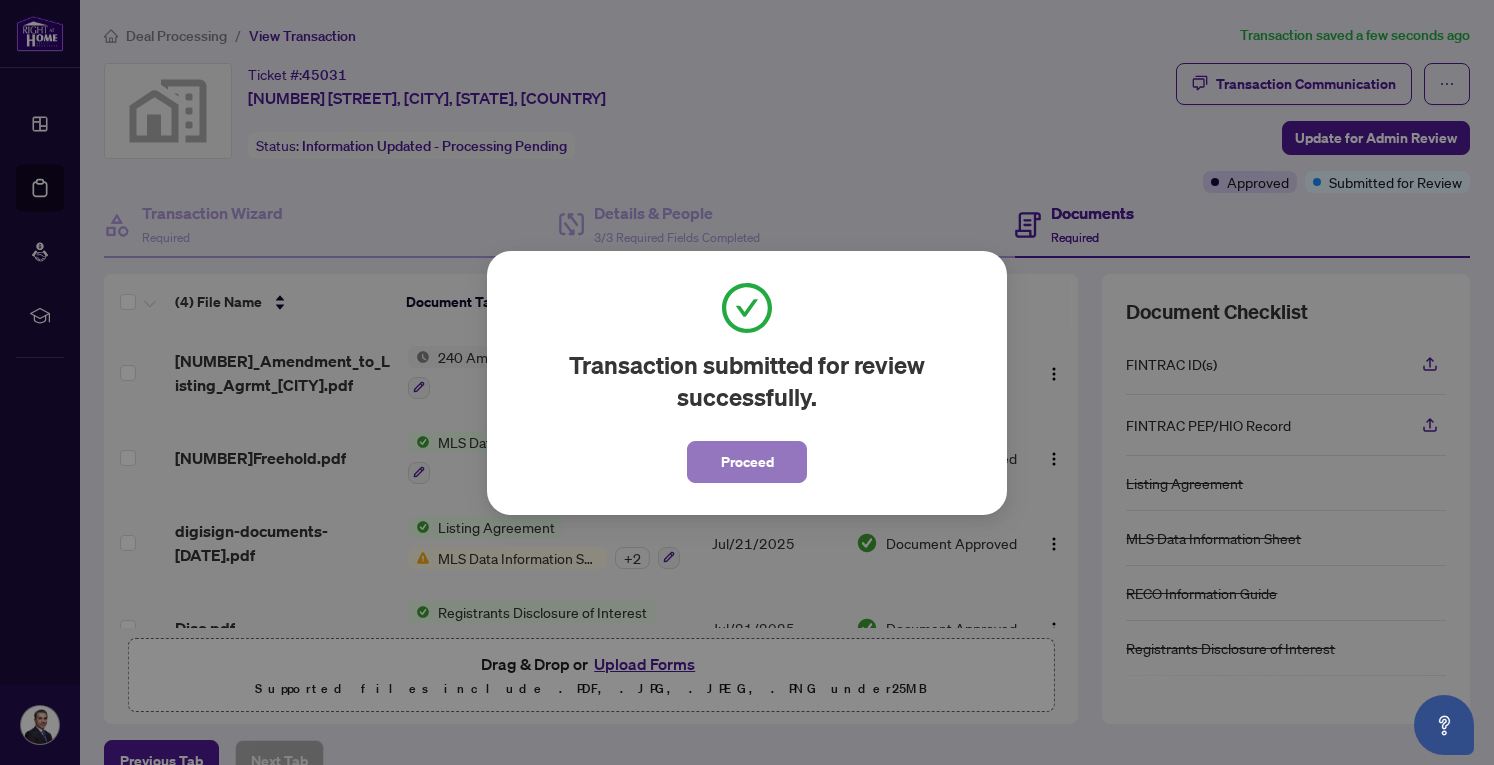 click on "Proceed" at bounding box center [747, 462] 